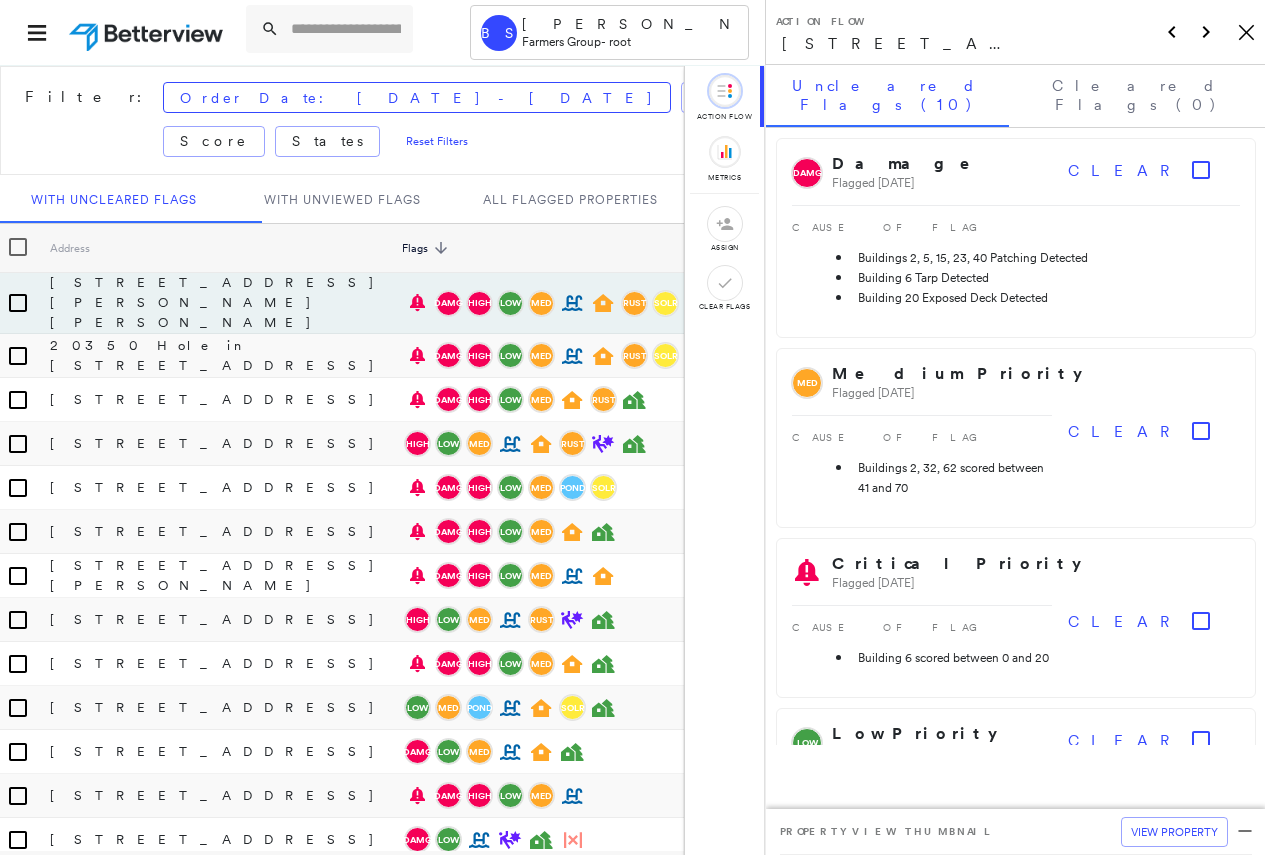 scroll, scrollTop: 0, scrollLeft: 0, axis: both 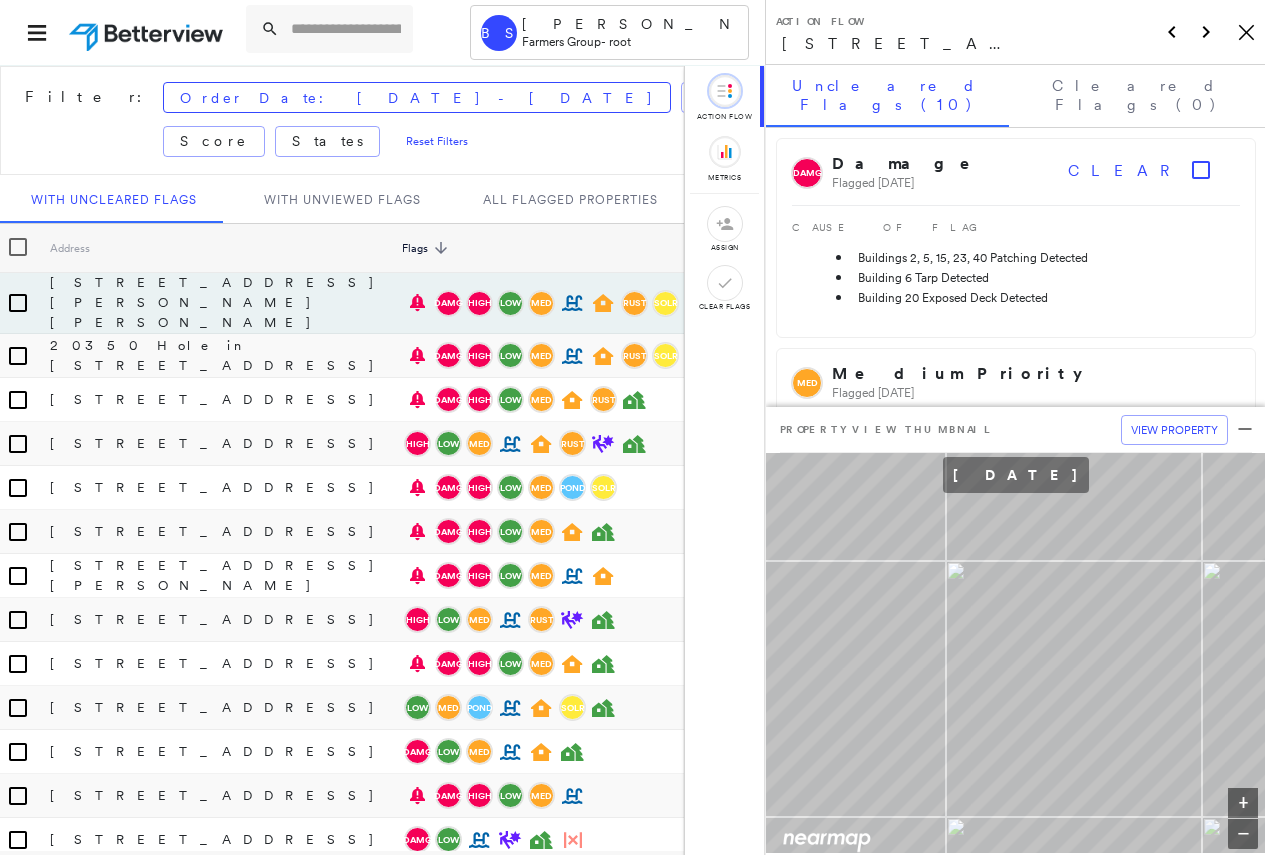 click on "Icon_Closemodal" 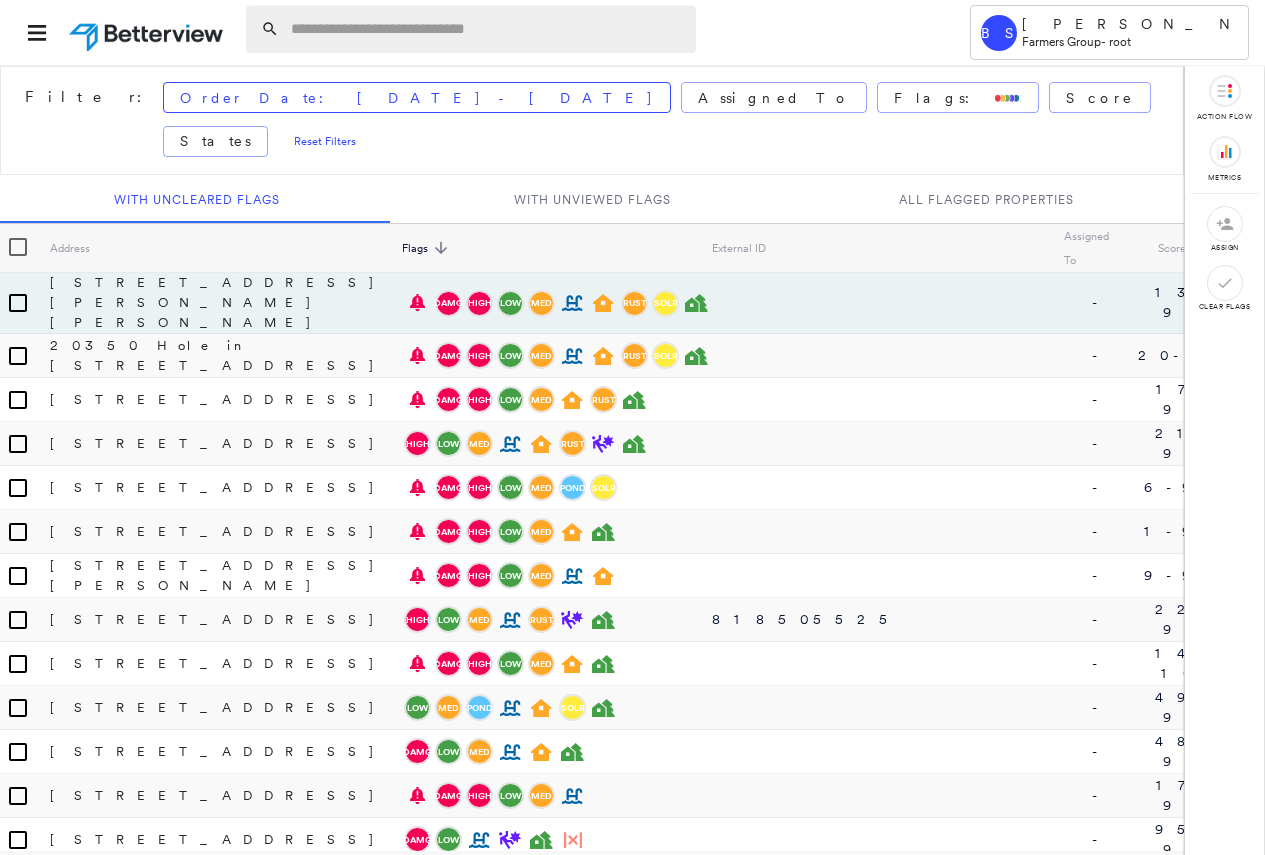 click at bounding box center (487, 29) 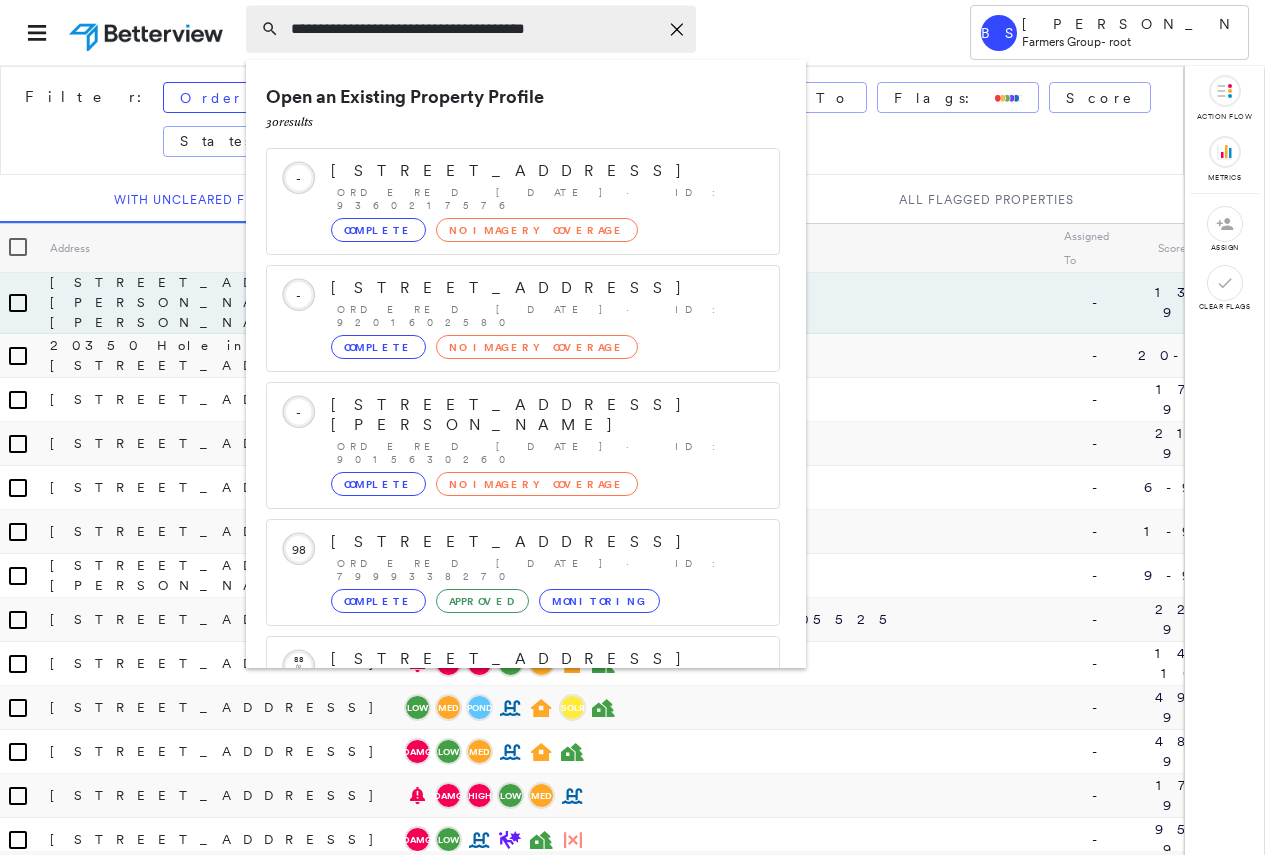 type on "**********" 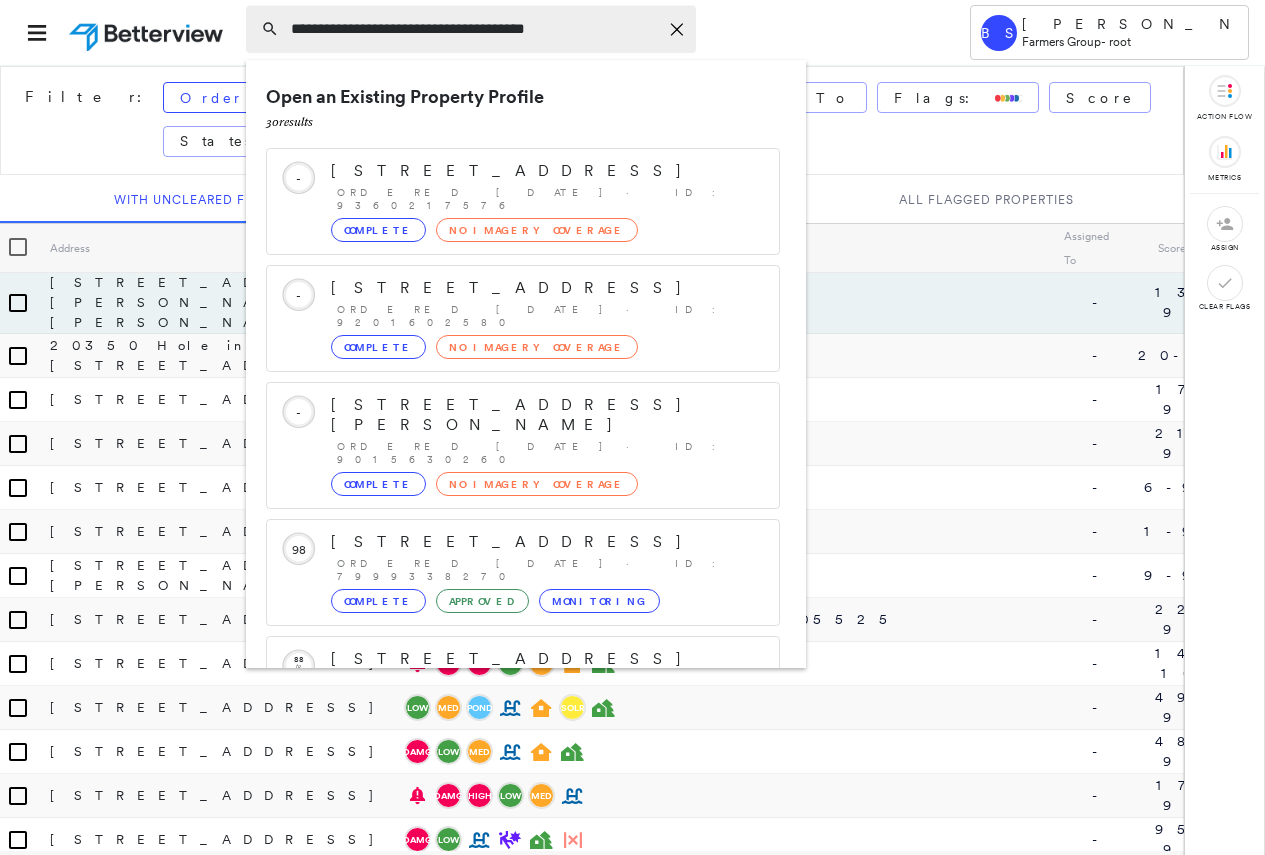 click 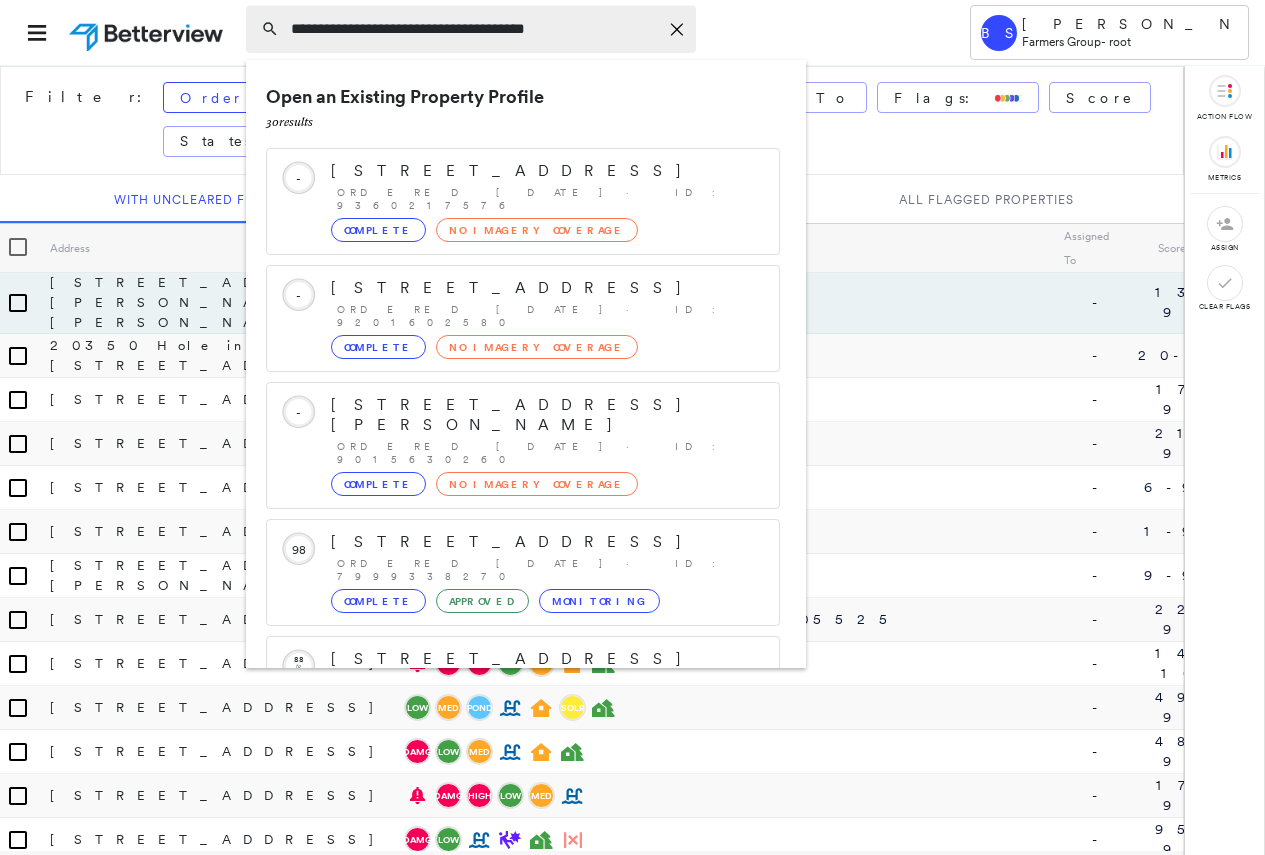 click on "**********" at bounding box center [474, 29] 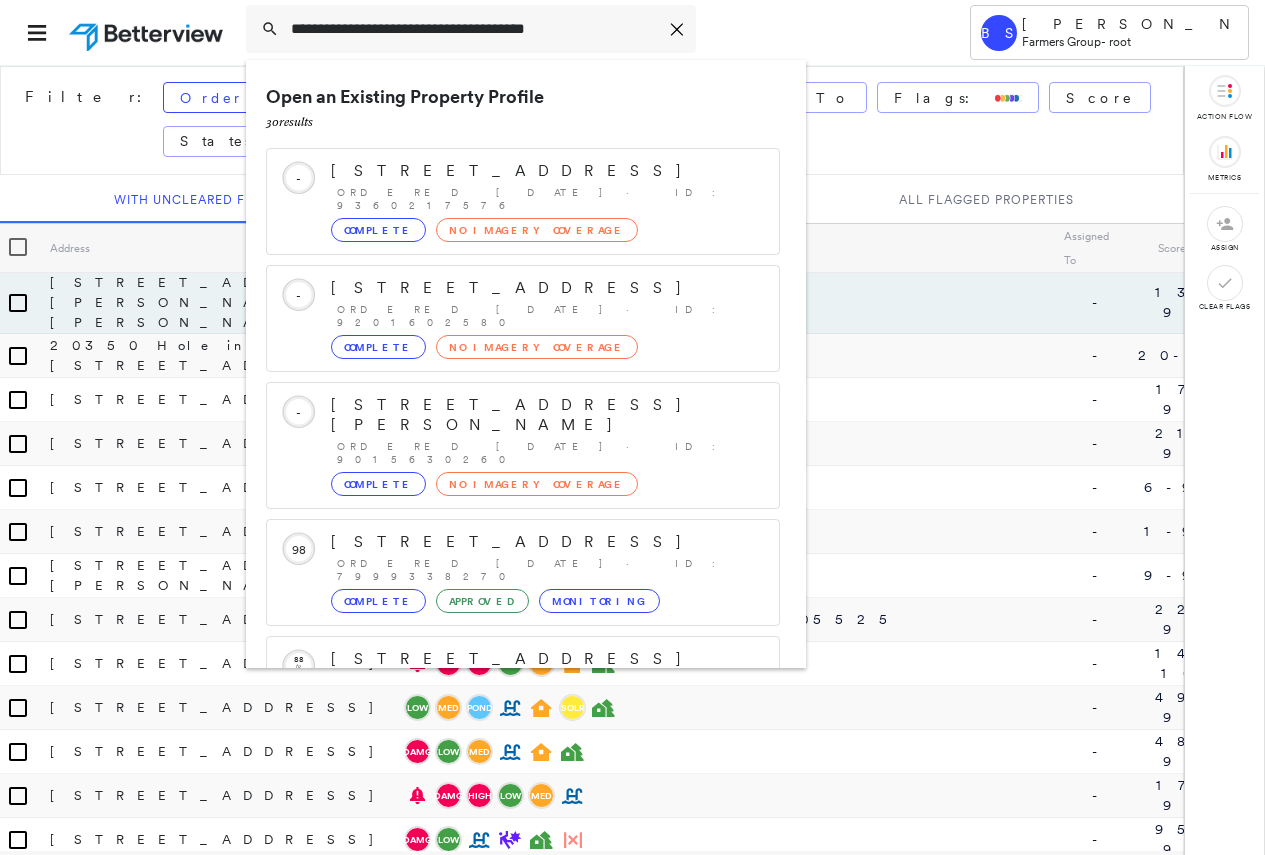click on "**********" at bounding box center (579, 32) 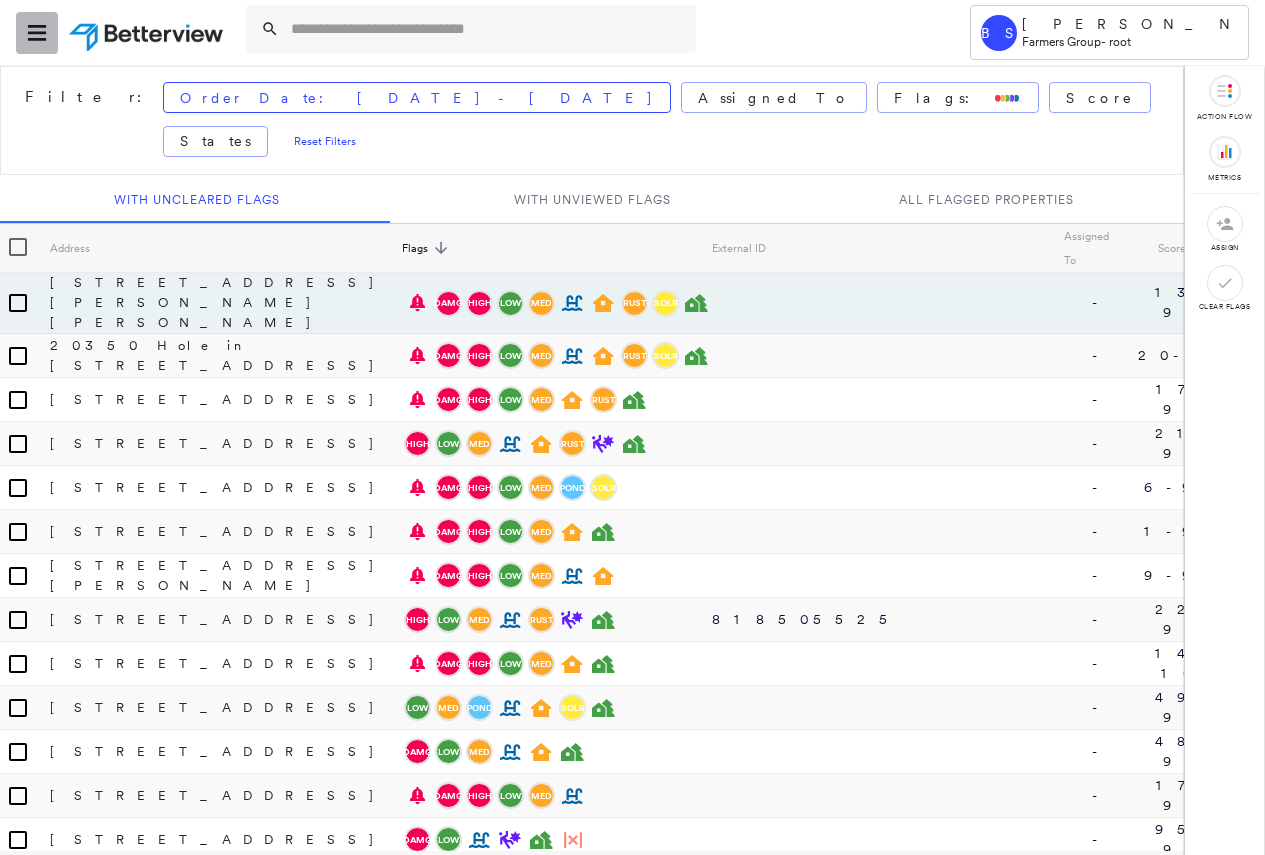 click 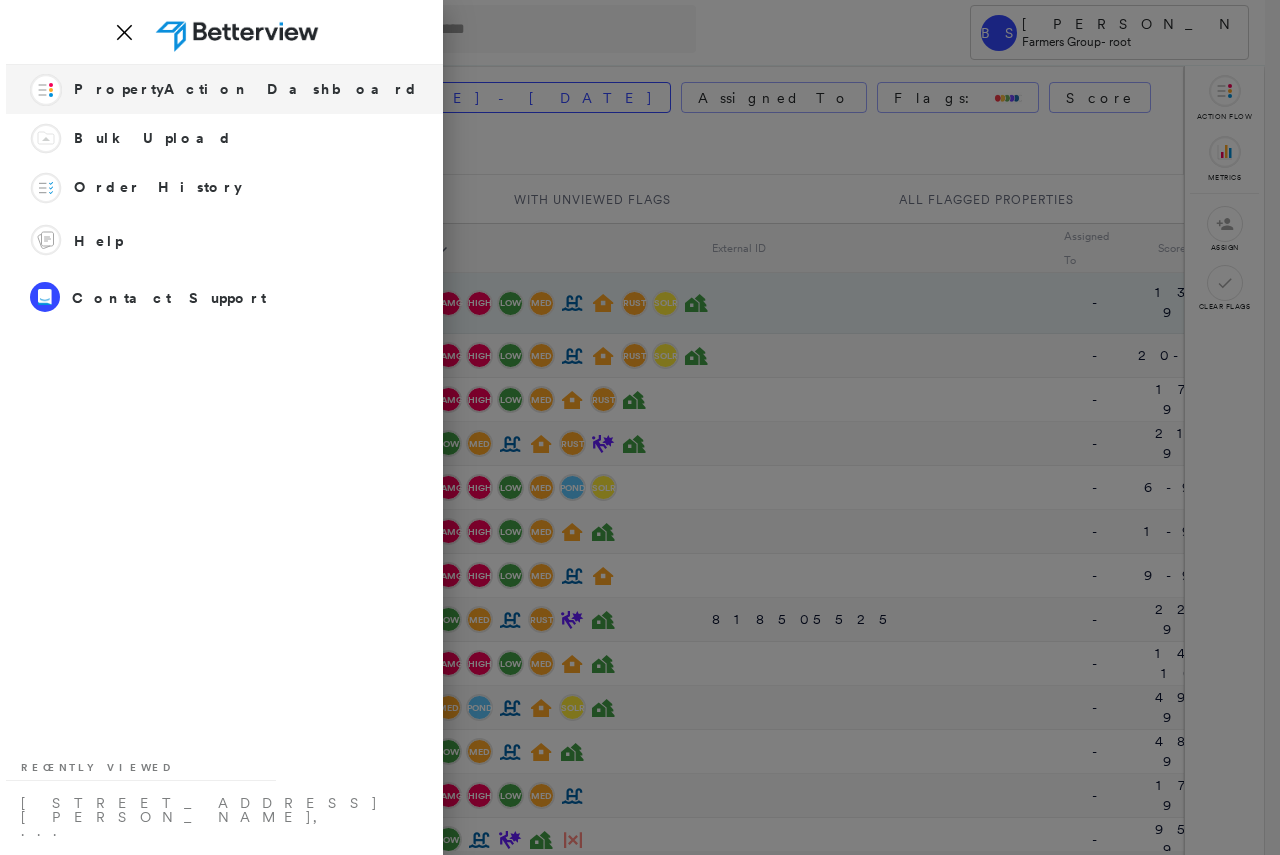 click on "PropertyAction Dashboard" at bounding box center (246, 89) 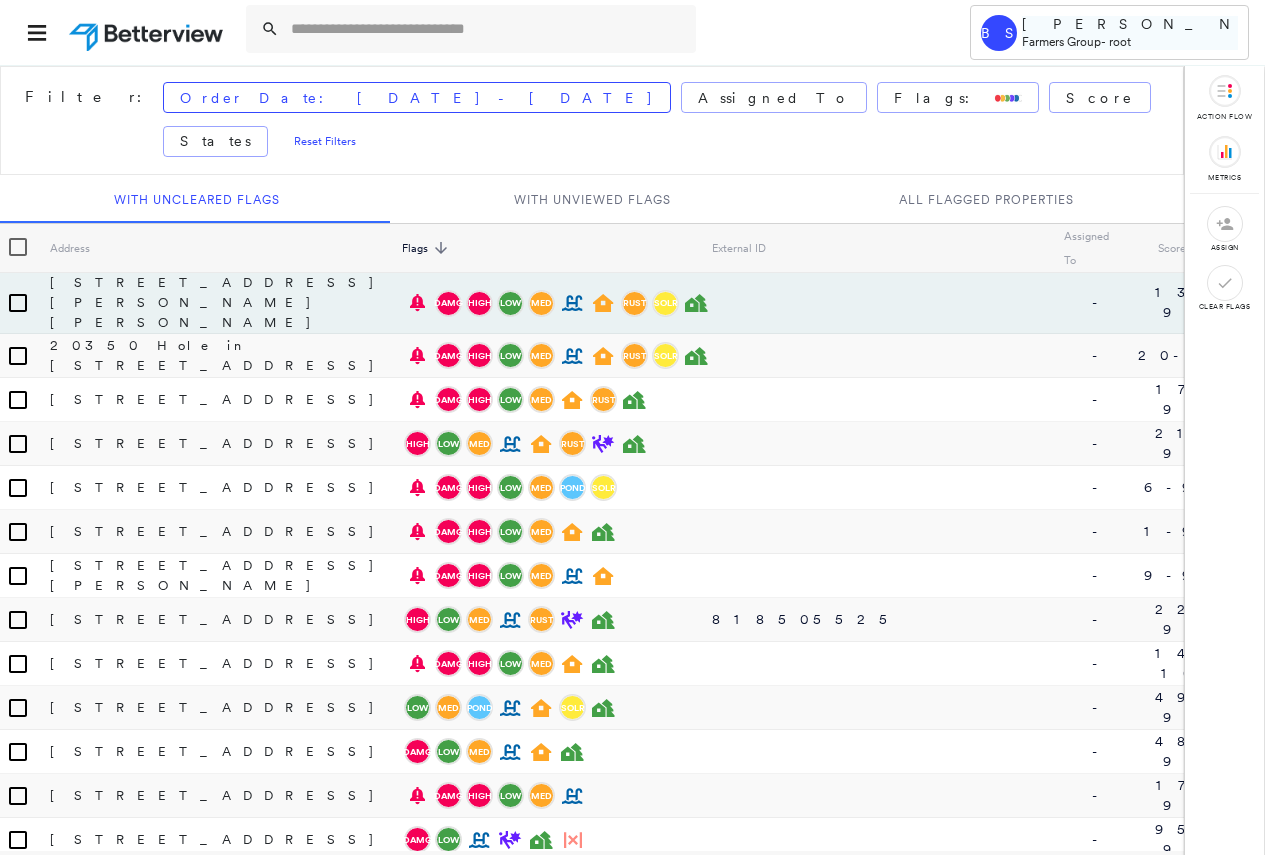 click on "[PERSON_NAME]" at bounding box center (1130, 24) 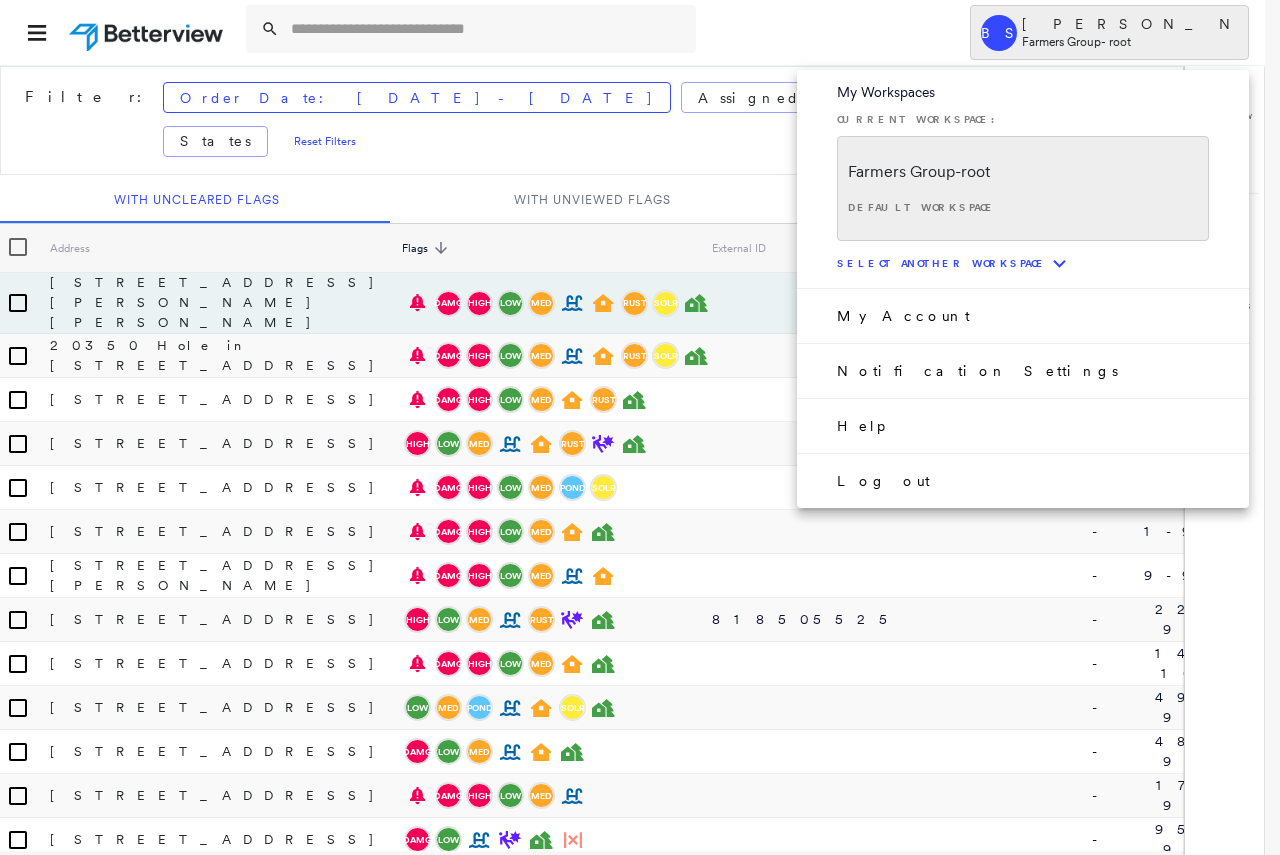click at bounding box center (640, 427) 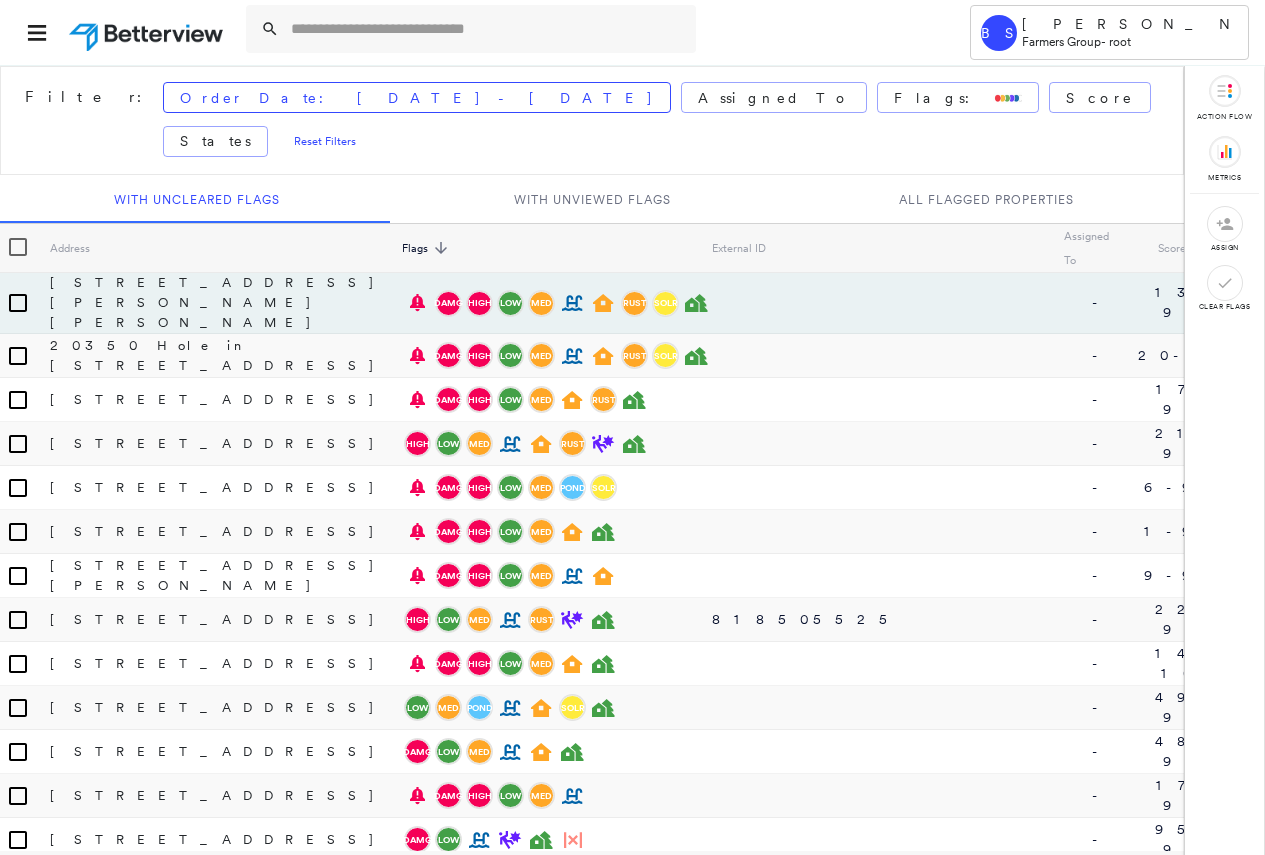 click at bounding box center (579, 32) 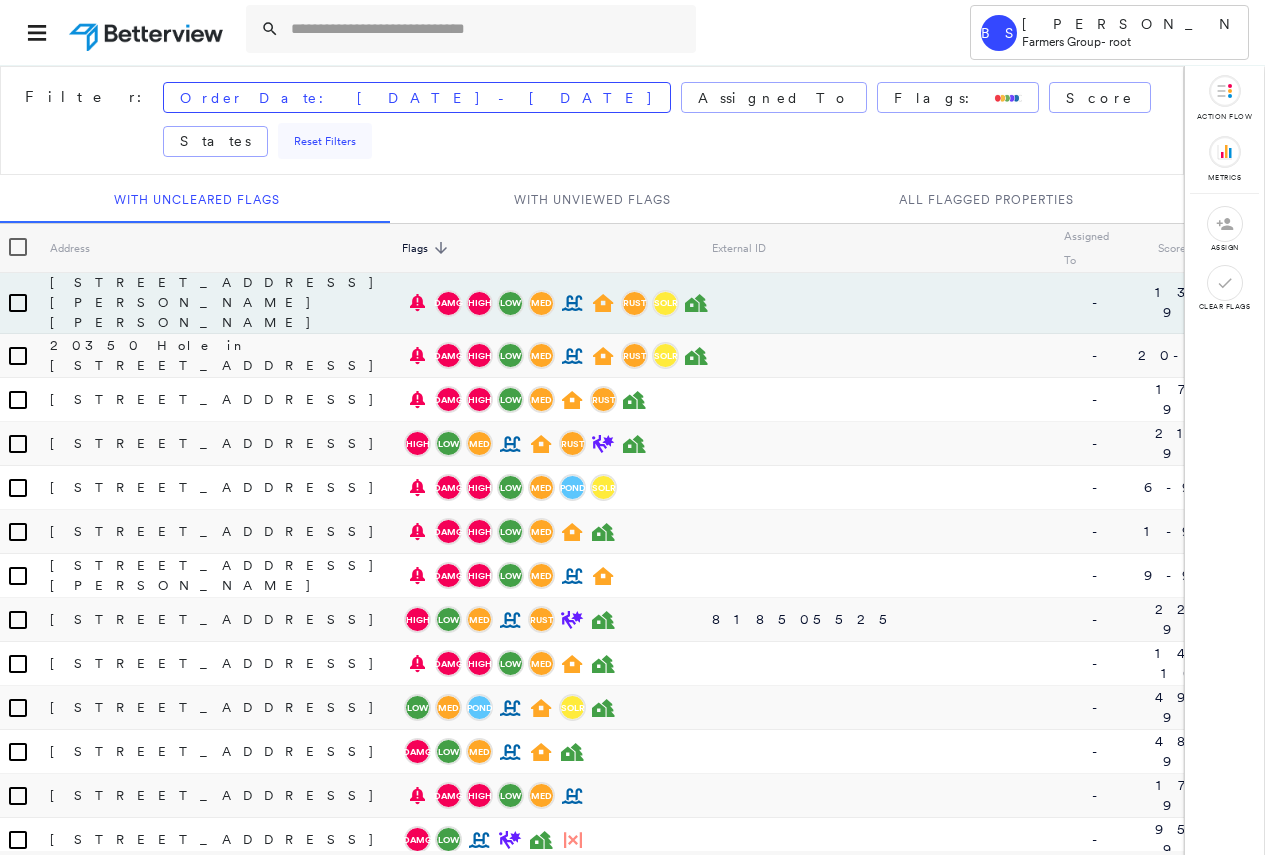 click on "Reset Filters" at bounding box center [325, 141] 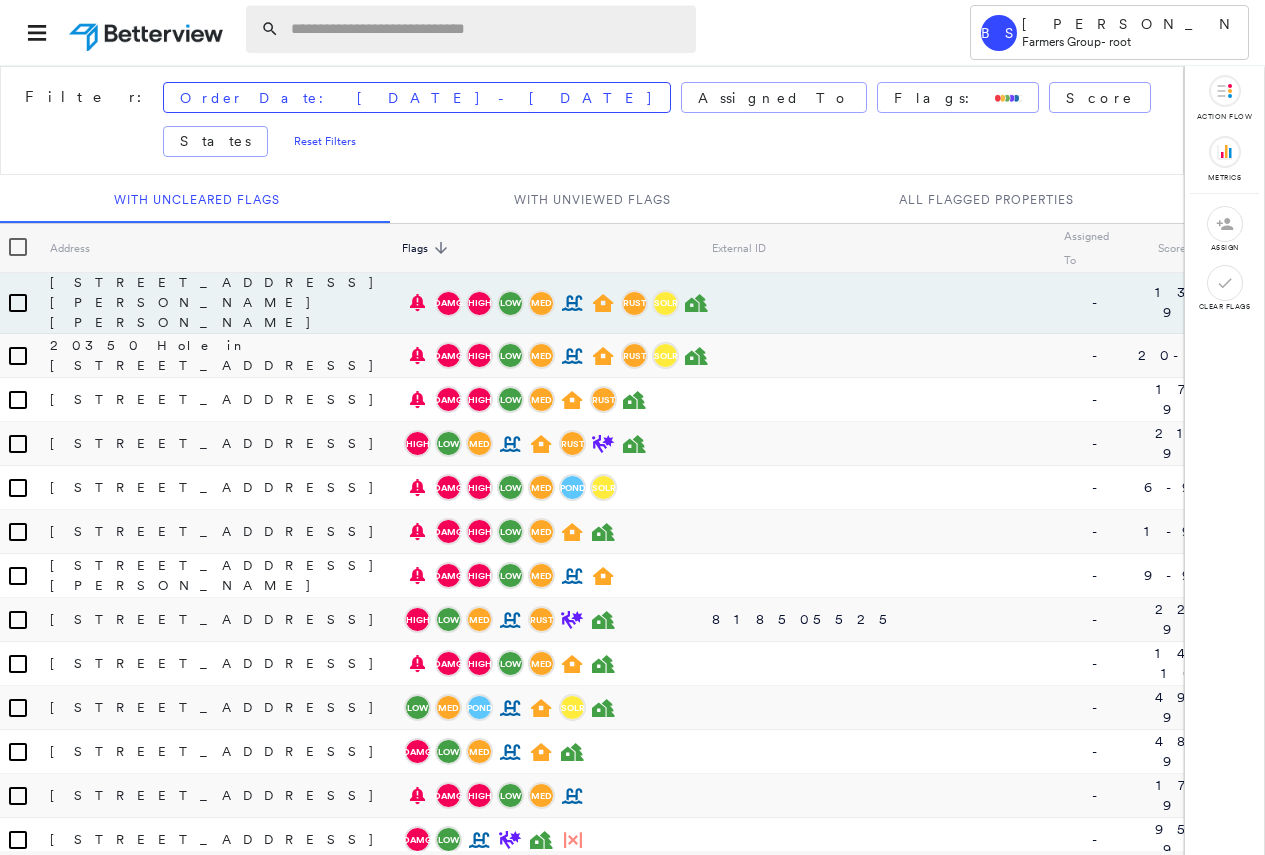 click at bounding box center [487, 29] 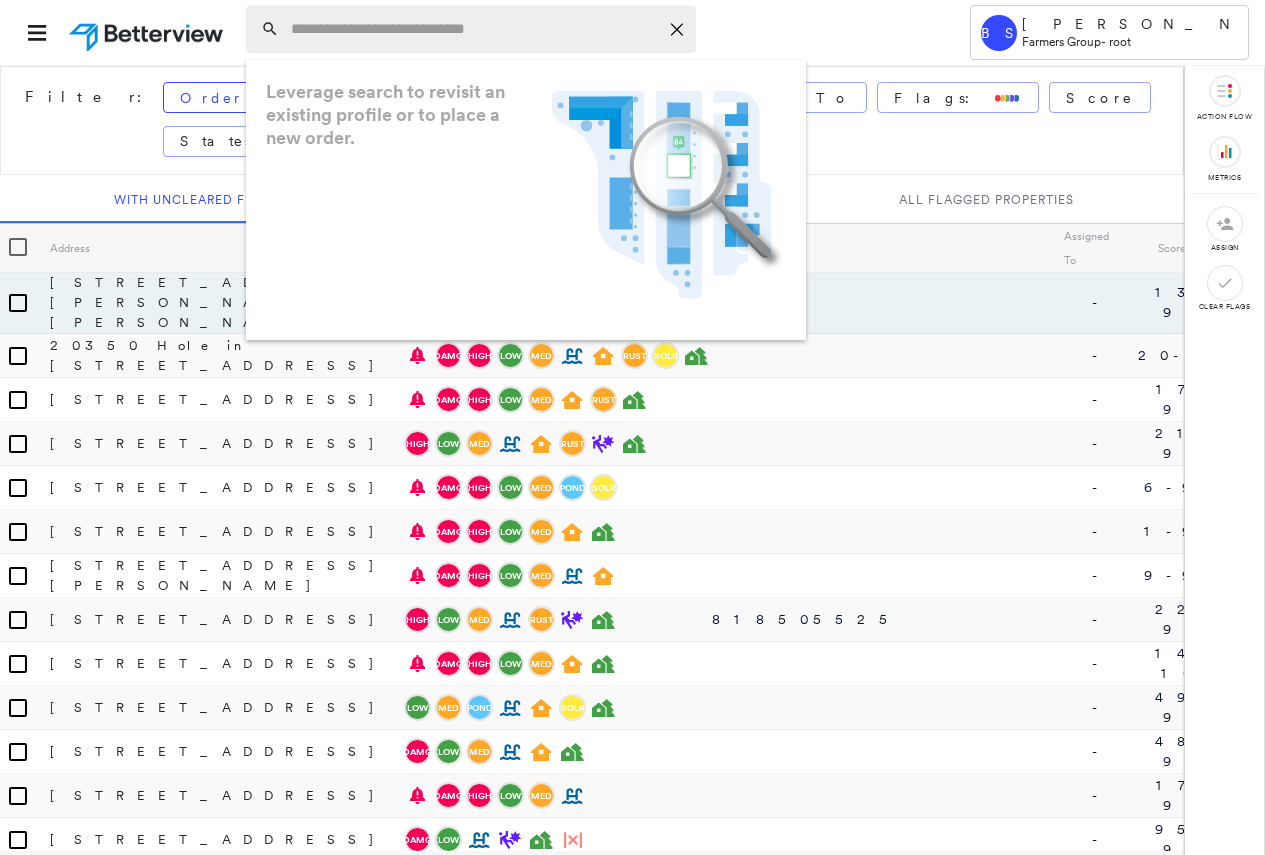 paste on "**********" 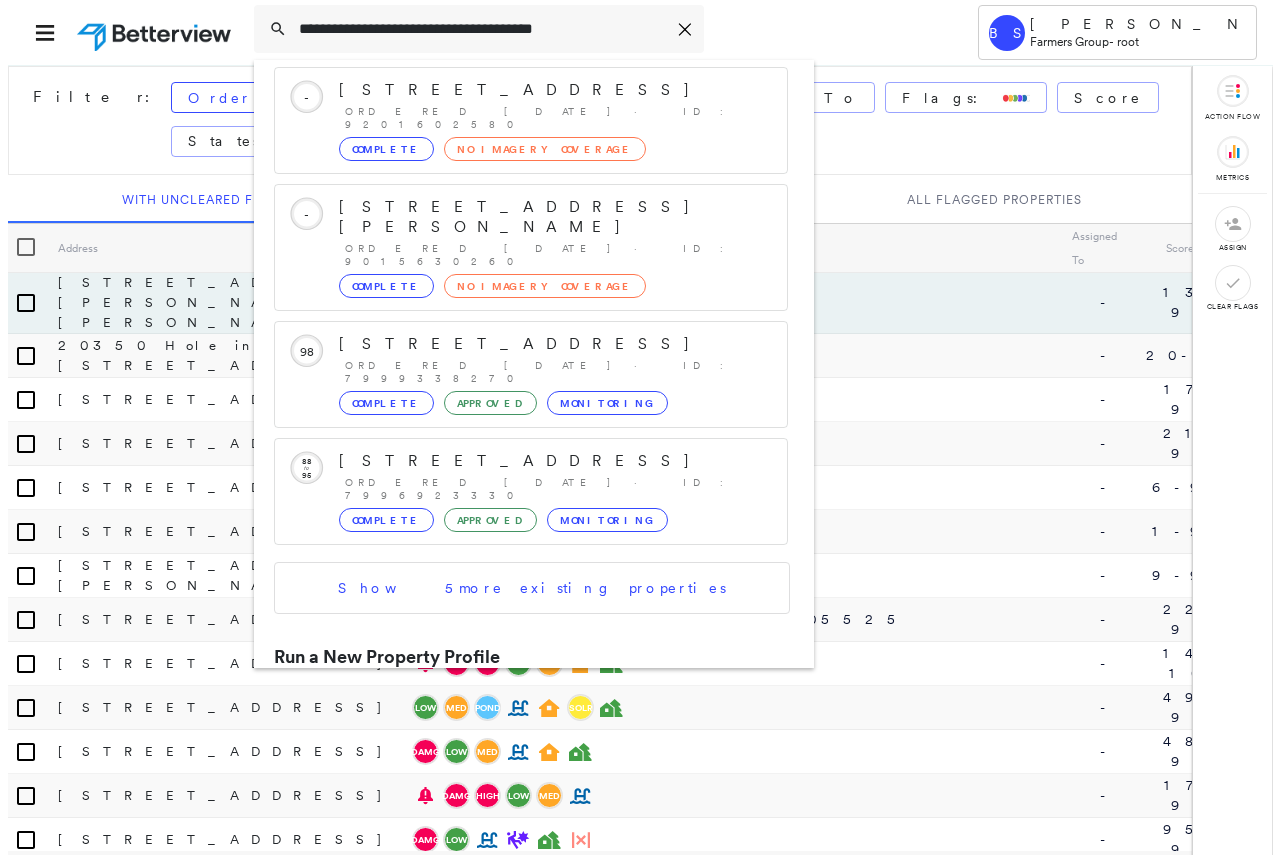 scroll, scrollTop: 213, scrollLeft: 0, axis: vertical 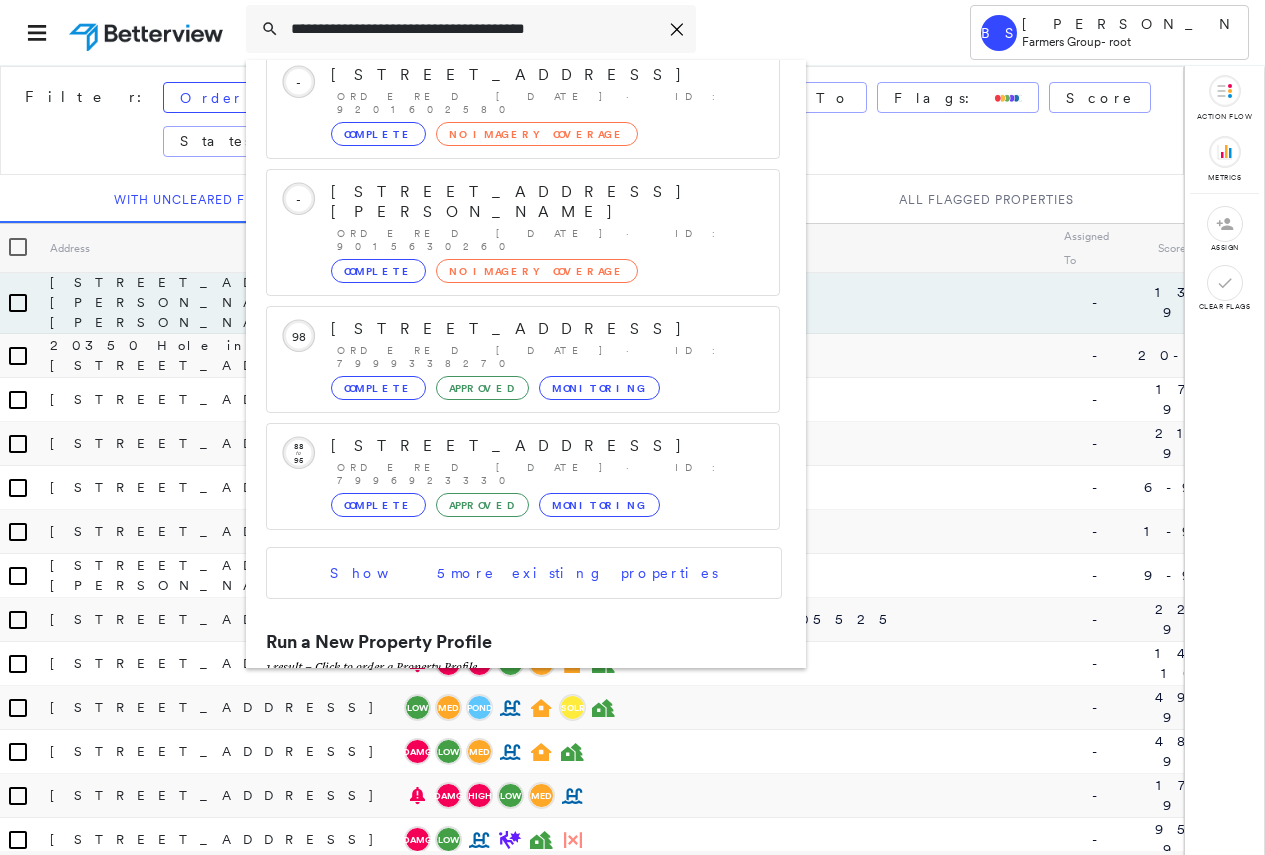 type on "**********" 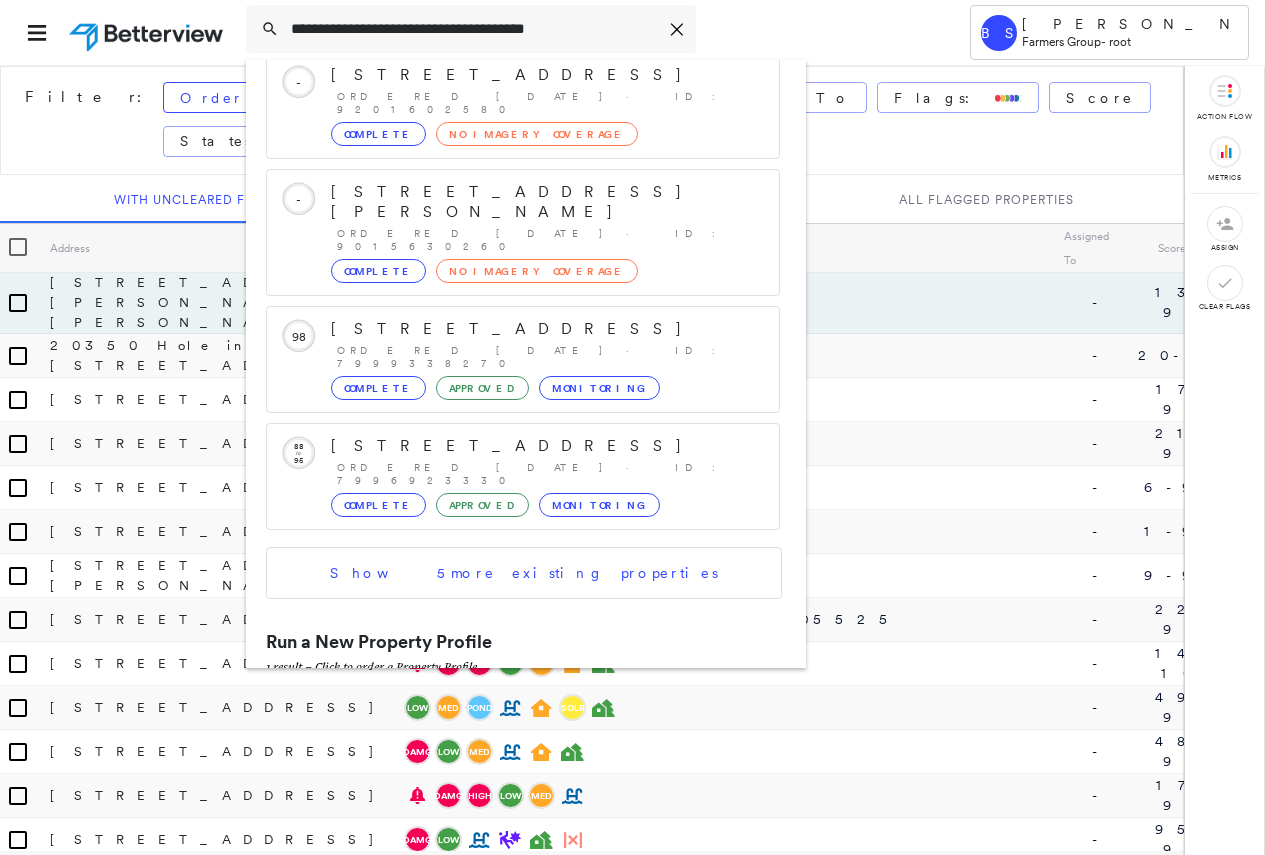 click 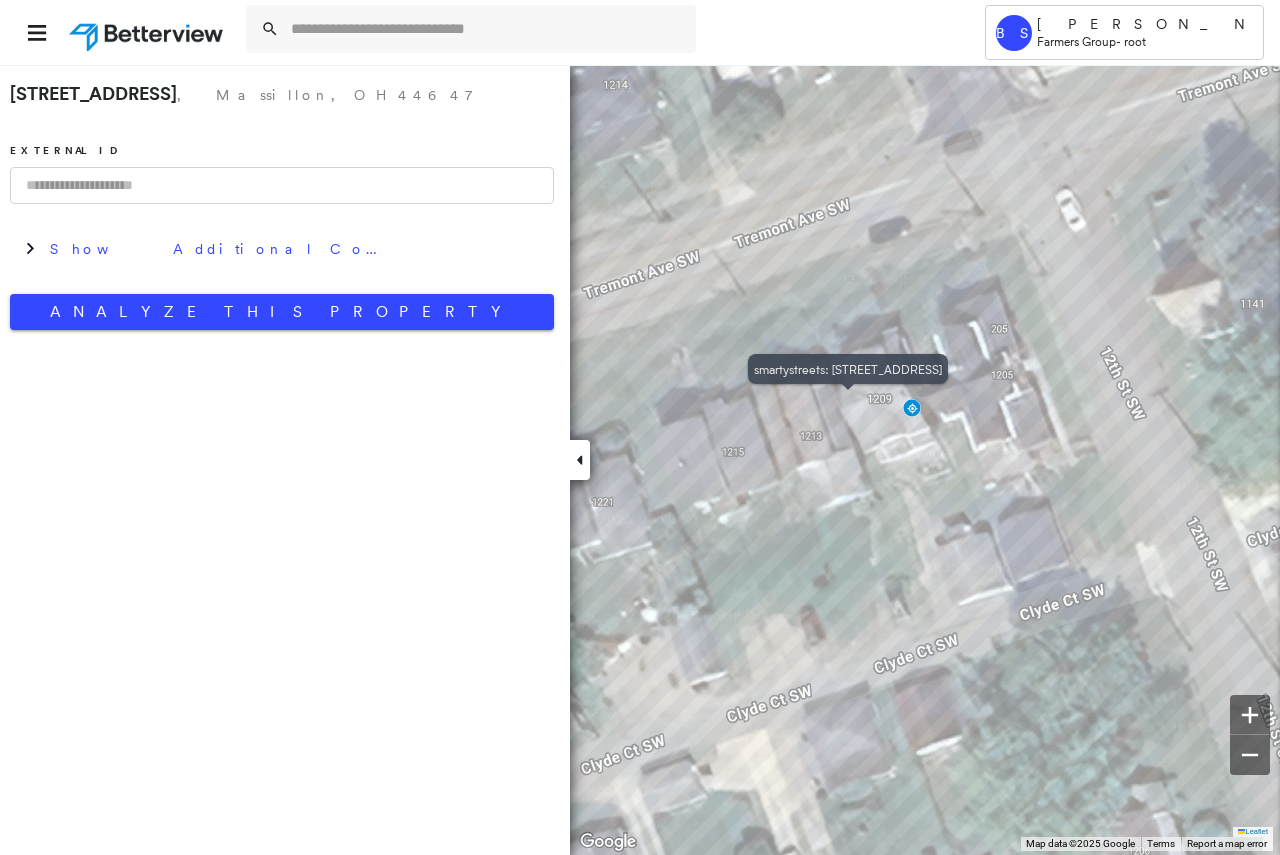 click 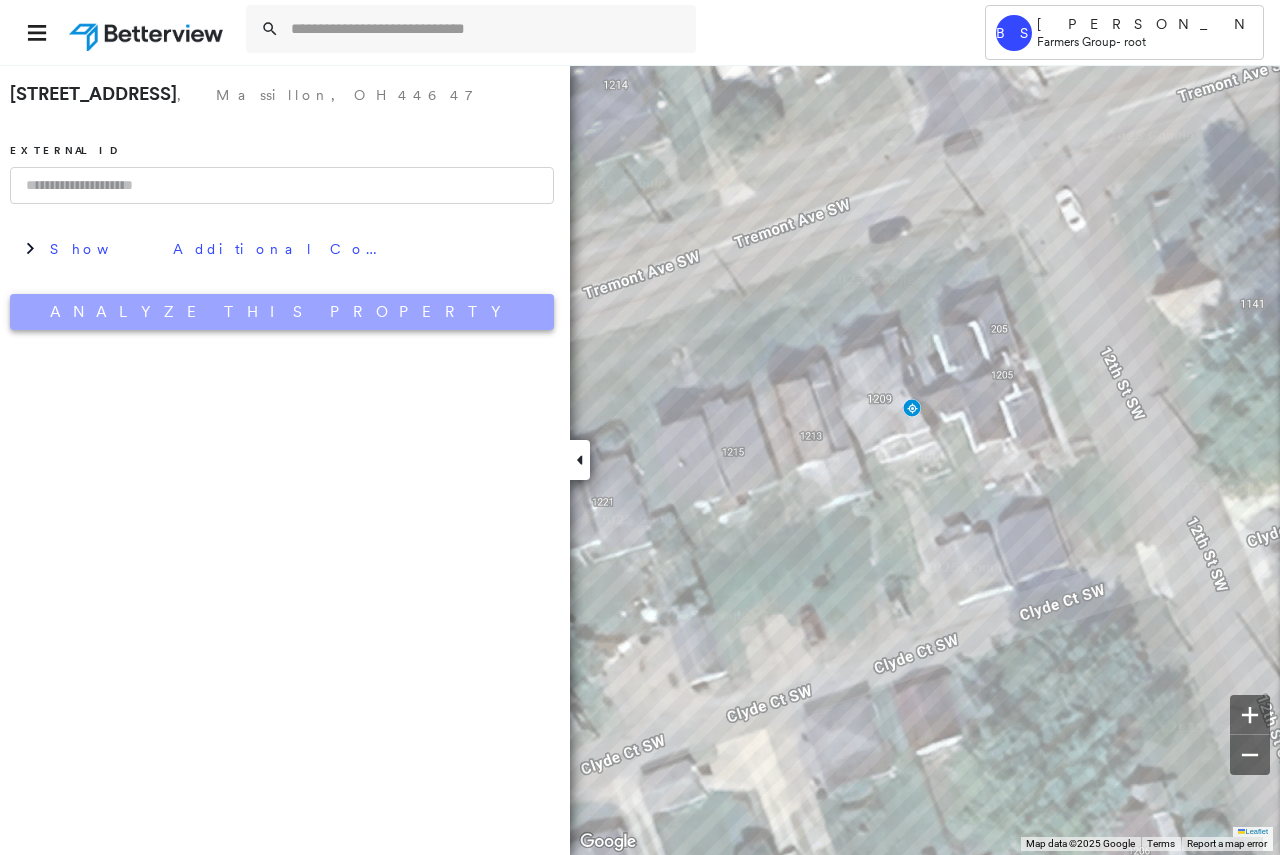 click on "Analyze This Property" at bounding box center [282, 312] 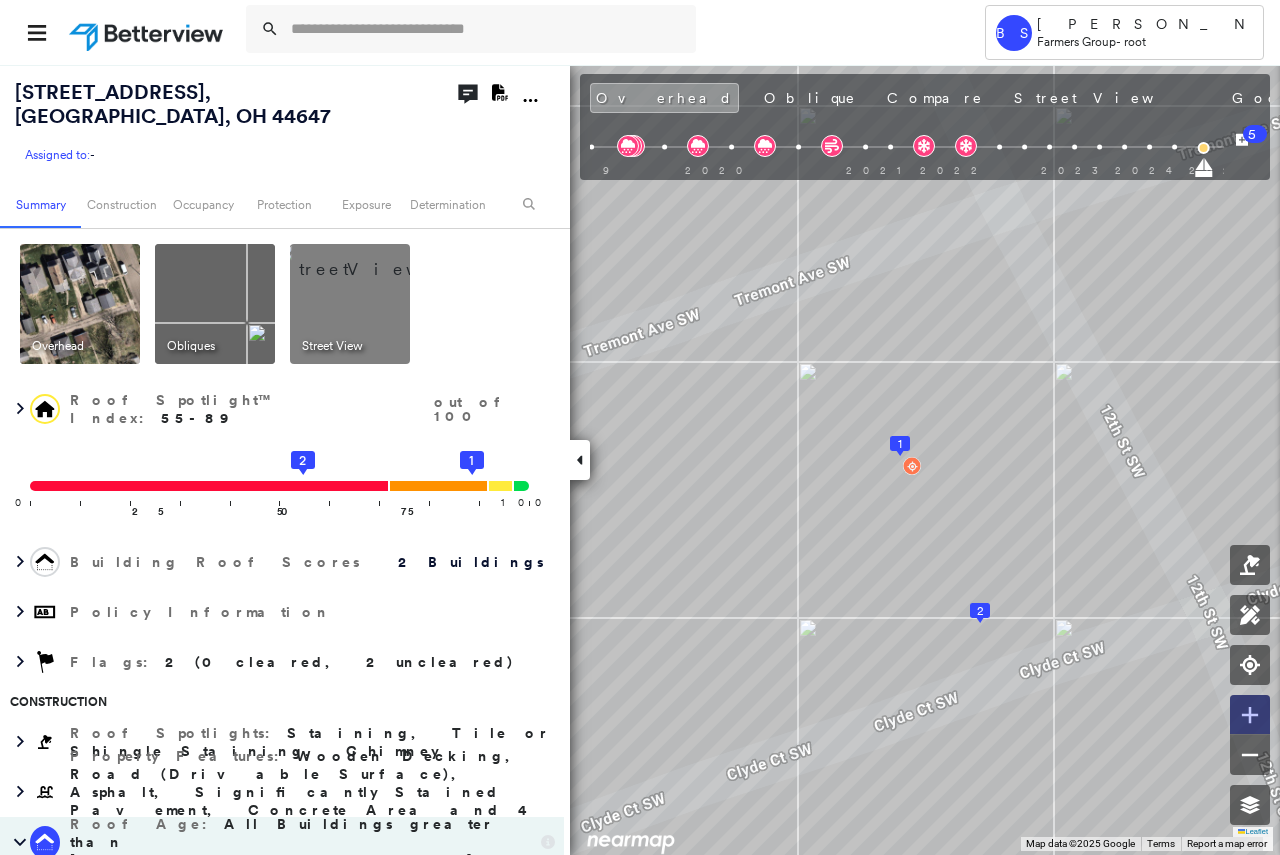 click 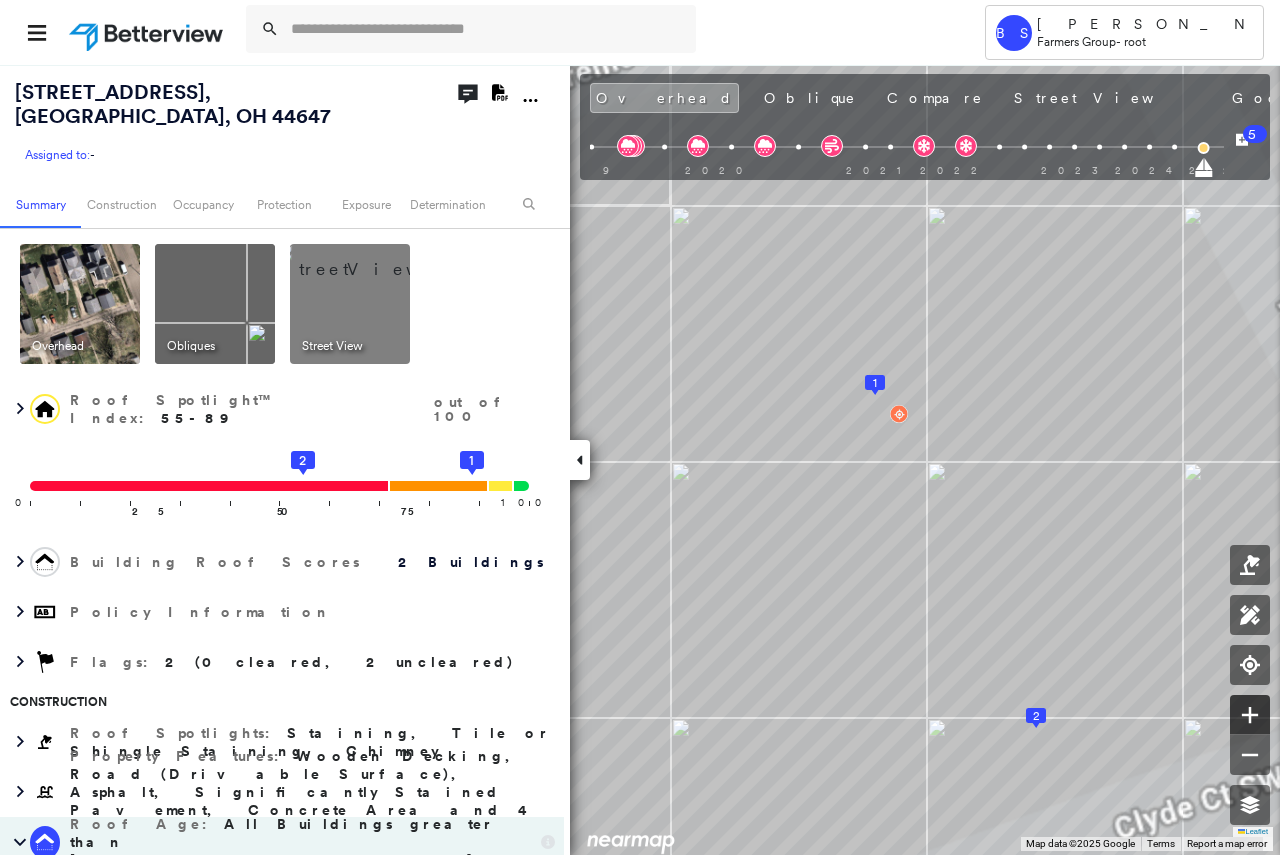 click 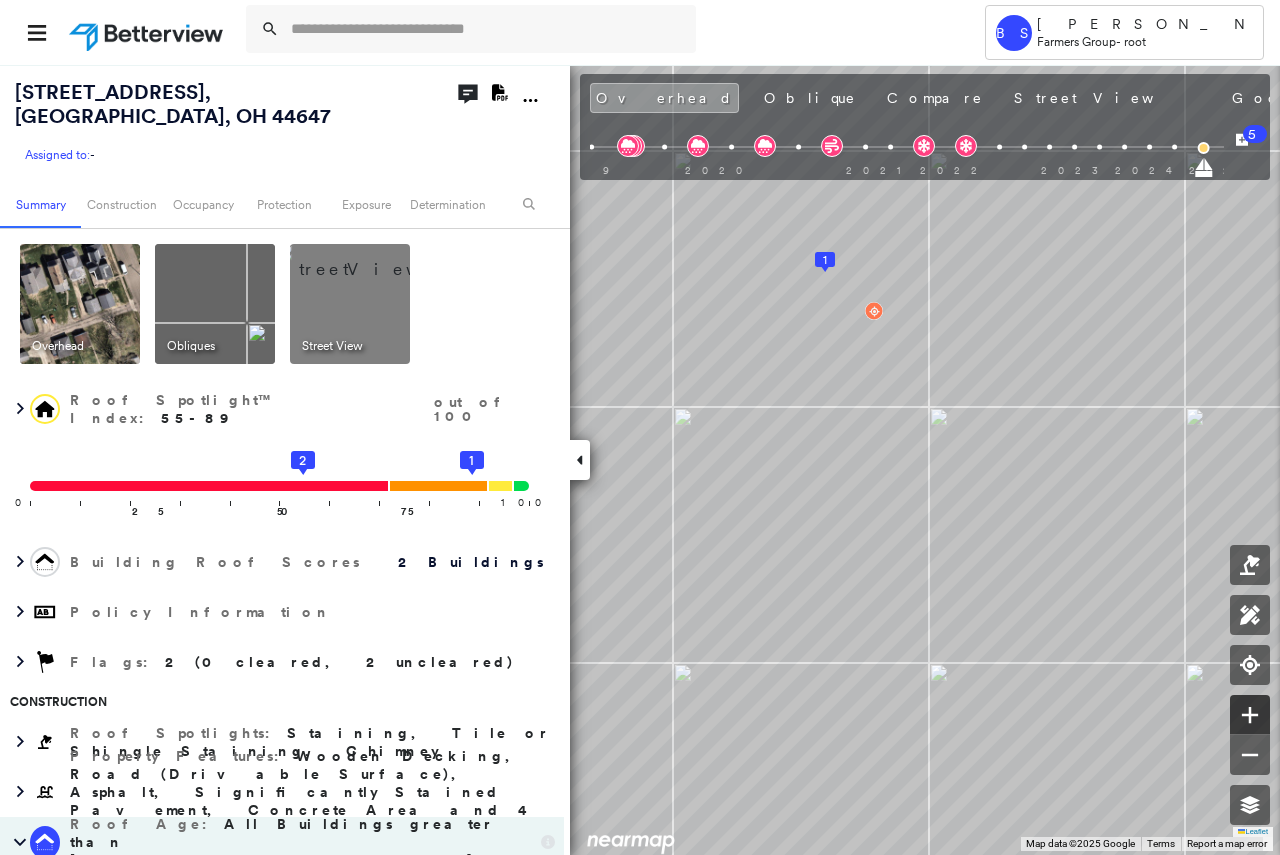 click 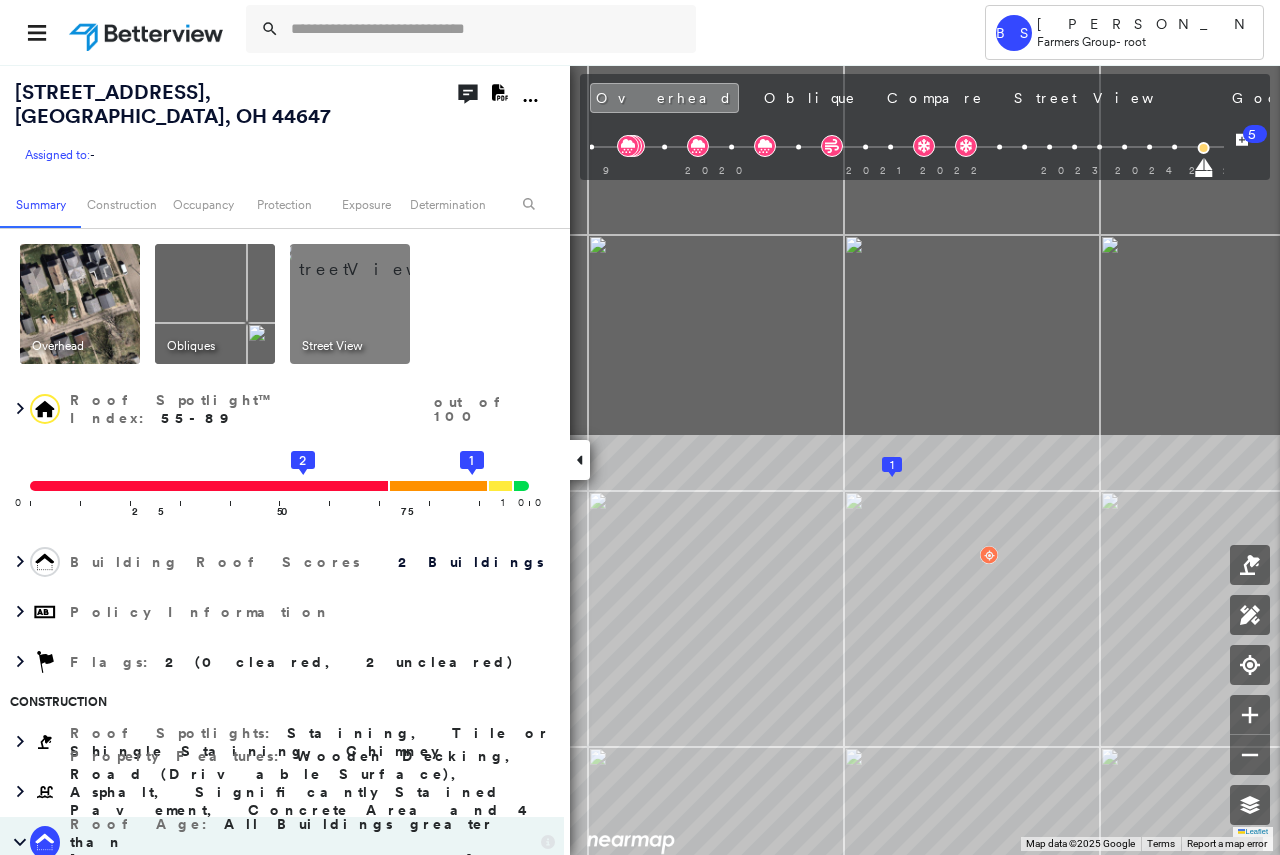 click on "Tower BS [PERSON_NAME] Farmers Group  -   root [STREET_ADDRESS] Assigned to:  - Assigned to:  - Assigned to:  - Open Comments Download PDF Report Summary Construction Occupancy Protection Exposure Determination Overhead Obliques Street View Roof Spotlight™ Index :  55-89 out of 100 0 100 25 50 75 2 1 Building Roof Scores 2 Buildings Policy Information Flags :  2 (0 cleared, 2 uncleared) Construction Roof Spotlights :  Staining, Tile or Shingle Staining, Chimney Property Features :  Wooden Decking, Road (Drivable Surface), Asphalt, Significantly Stained Pavement, Concrete Area and 4 more Roof Age :  All Buildings greater than [DEMOGRAPHIC_DATA]. 1 Building 1 :  9+ years 2 Building 2 :  9+ years Roof Size & Shape :  2 buildings  BuildZoom - Building Permit Data and Analysis Occupancy Place Detail Protection Exposure Fire Path FEMA Risk Index Hail Claim Predictor: Less Risky 4   out of  5 Wind Claim Predictor: Less Risky 4   out of  5 Wildfire Additional Perils Proximity Alerts :  Chimney Flags" at bounding box center (640, 427) 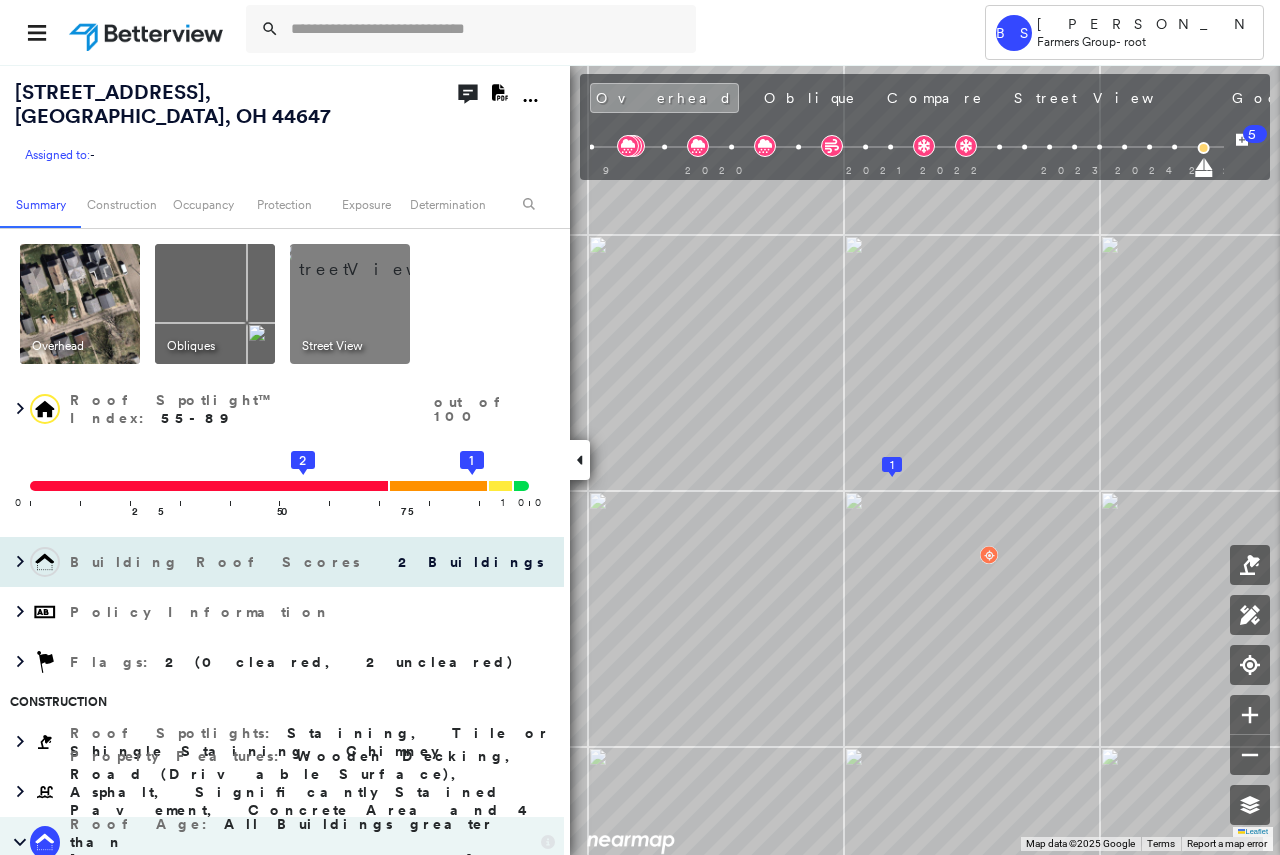 click 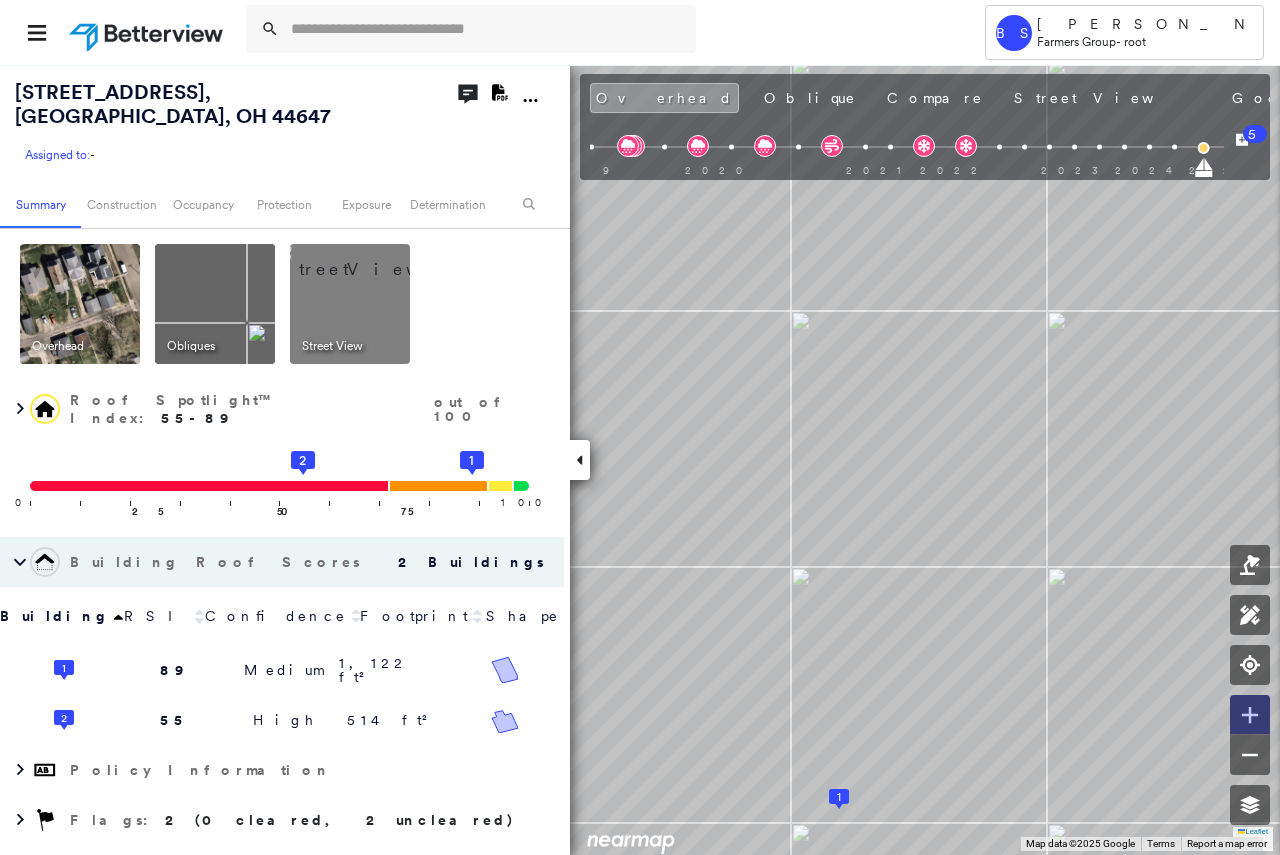 click 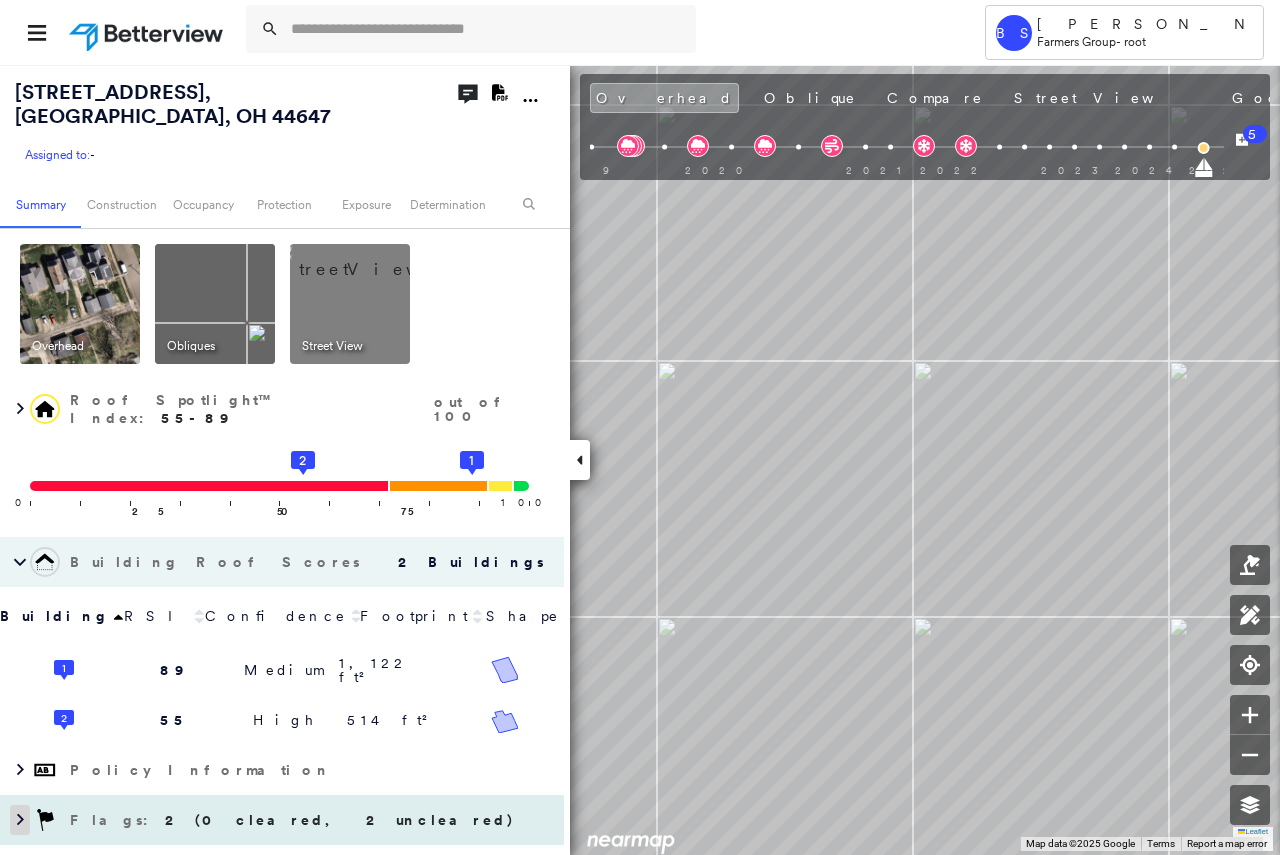 click 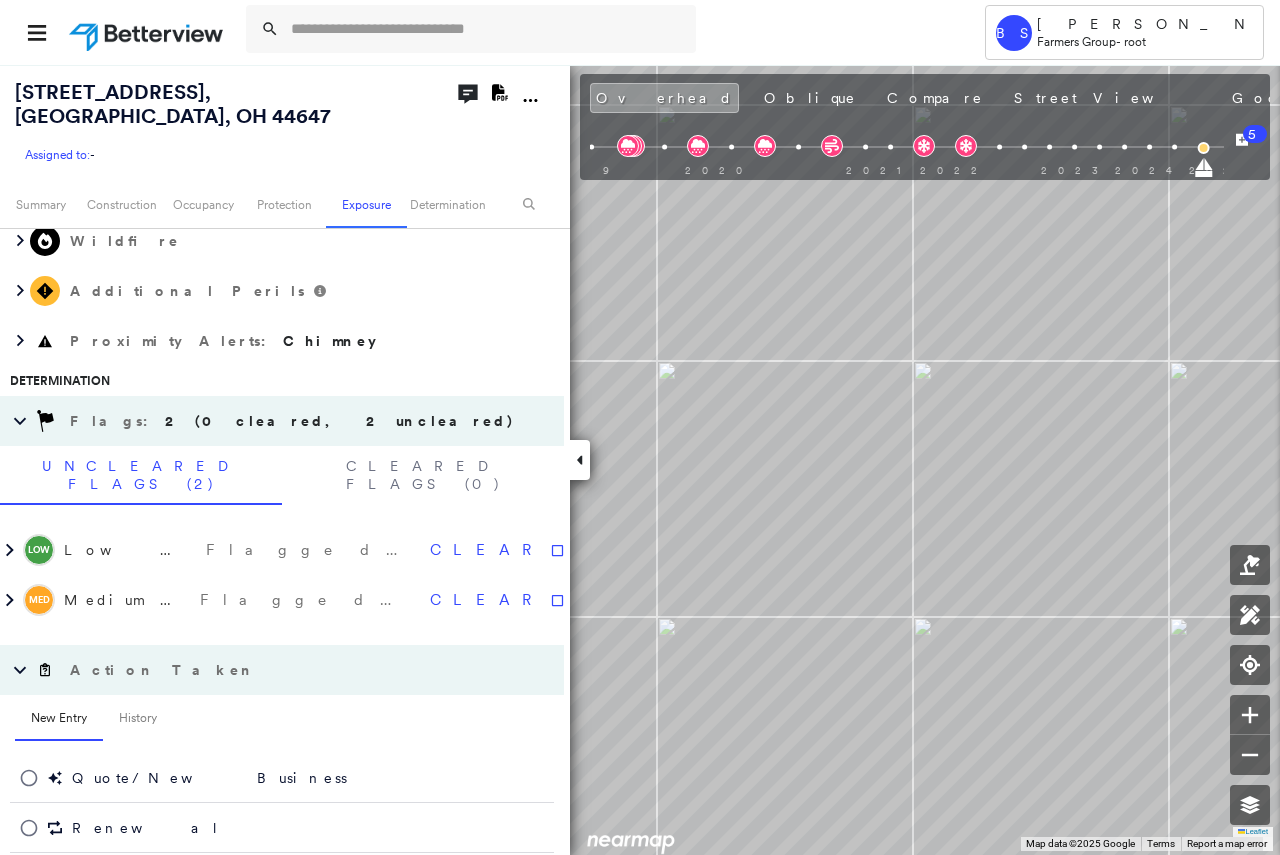 scroll, scrollTop: 1707, scrollLeft: 0, axis: vertical 